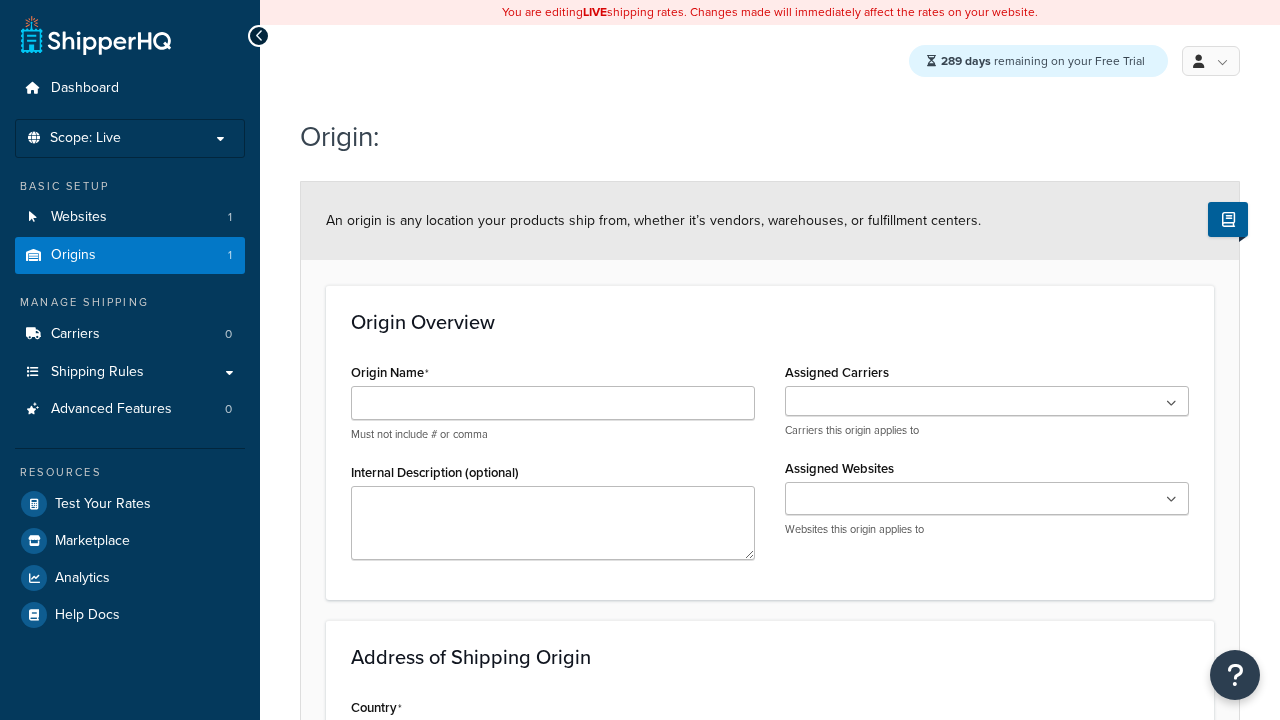scroll, scrollTop: 0, scrollLeft: 0, axis: both 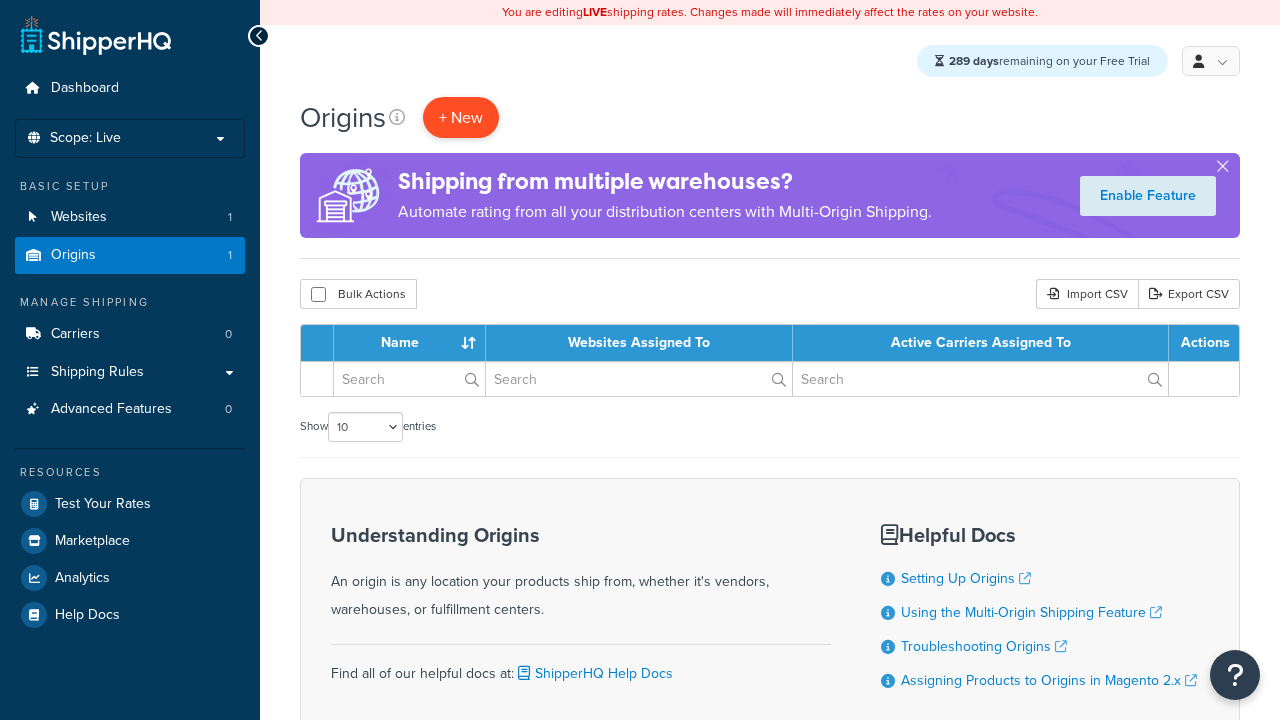 click on "+ New" at bounding box center (461, 117) 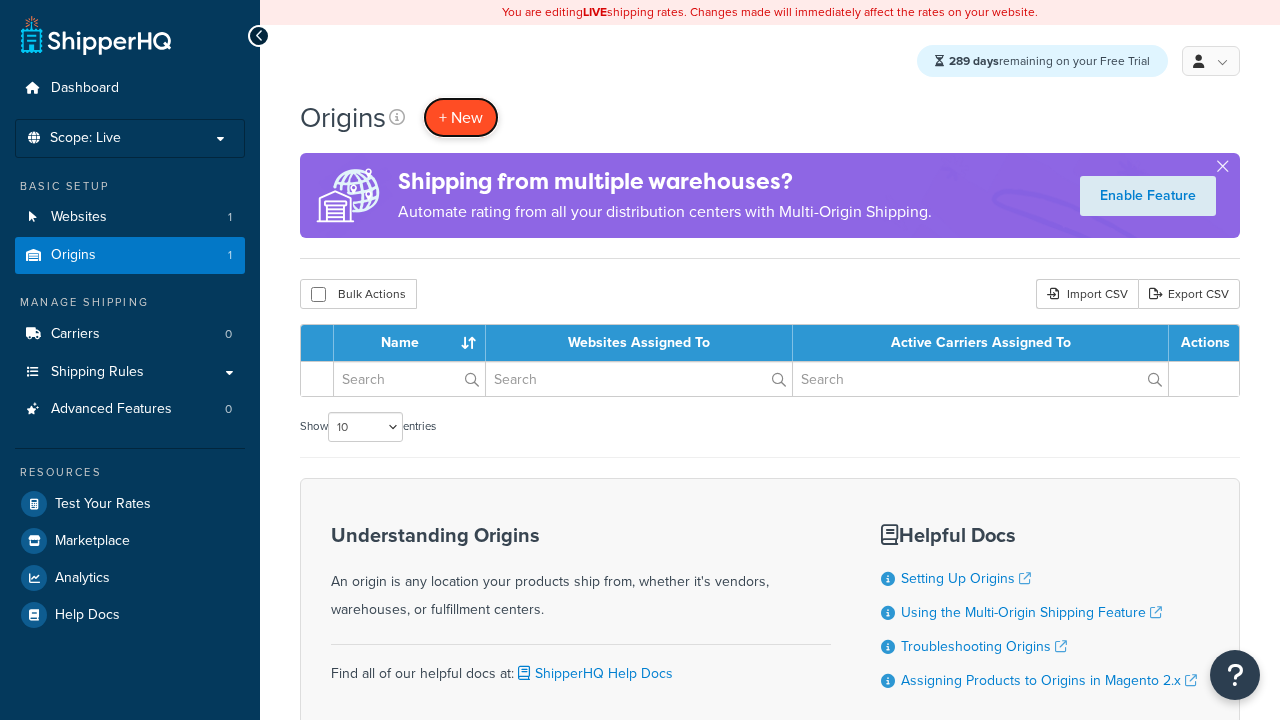 scroll, scrollTop: 0, scrollLeft: 0, axis: both 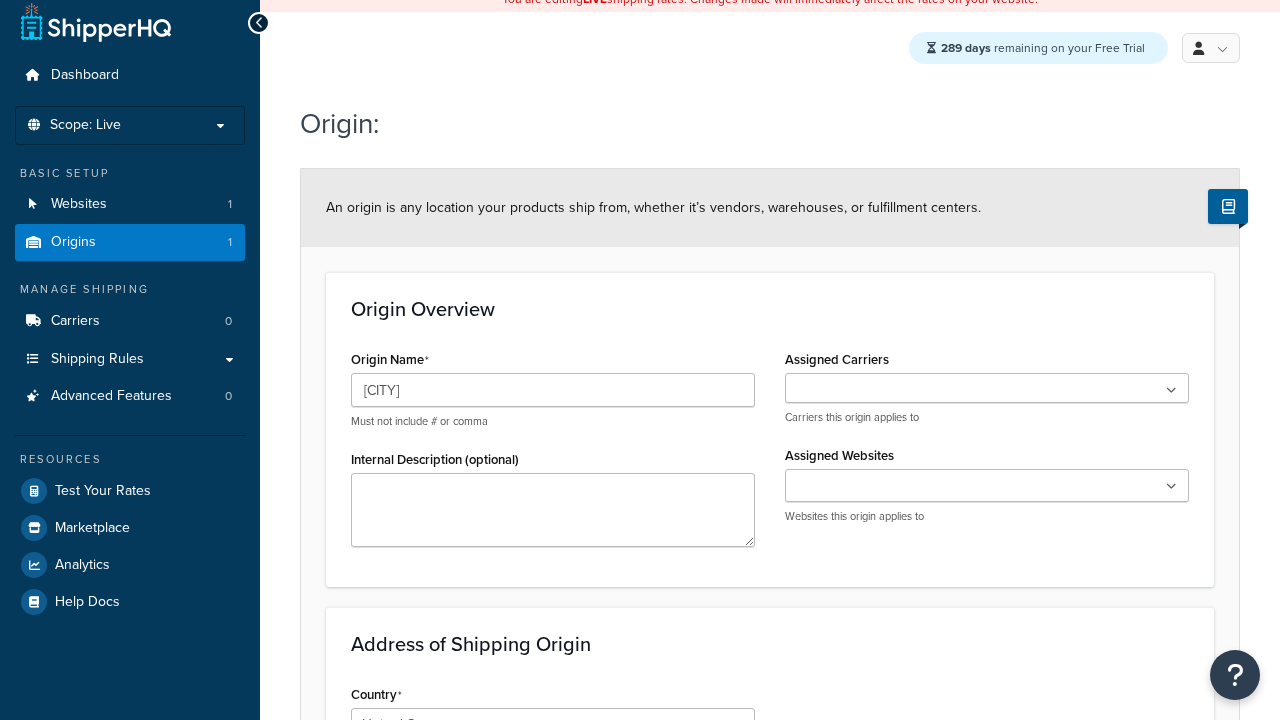 type on "Austin" 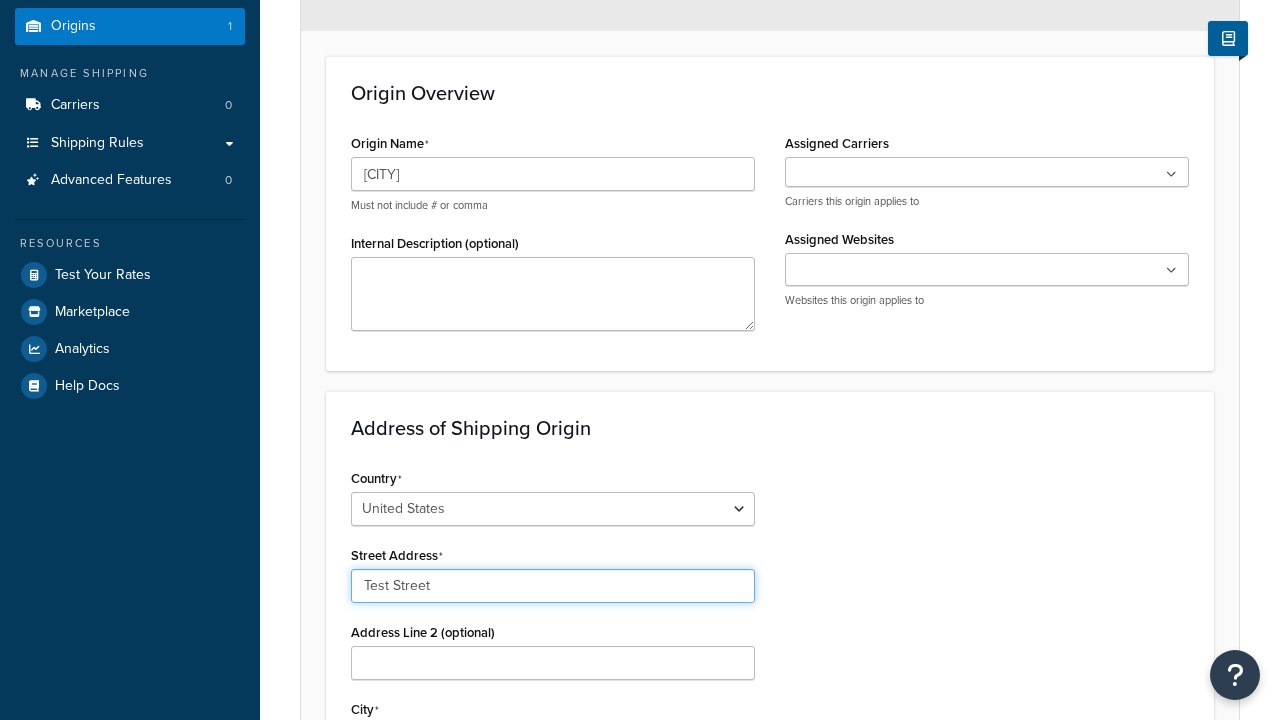 type on "Test Street" 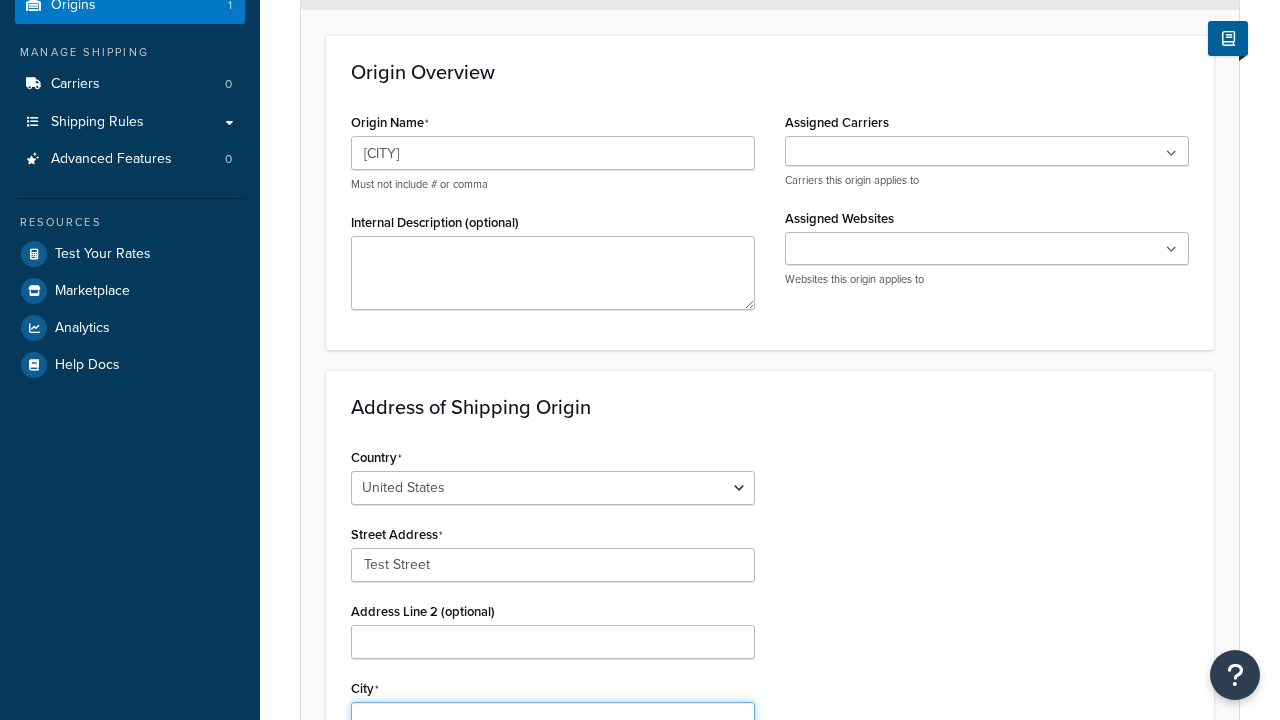 type on "Austin" 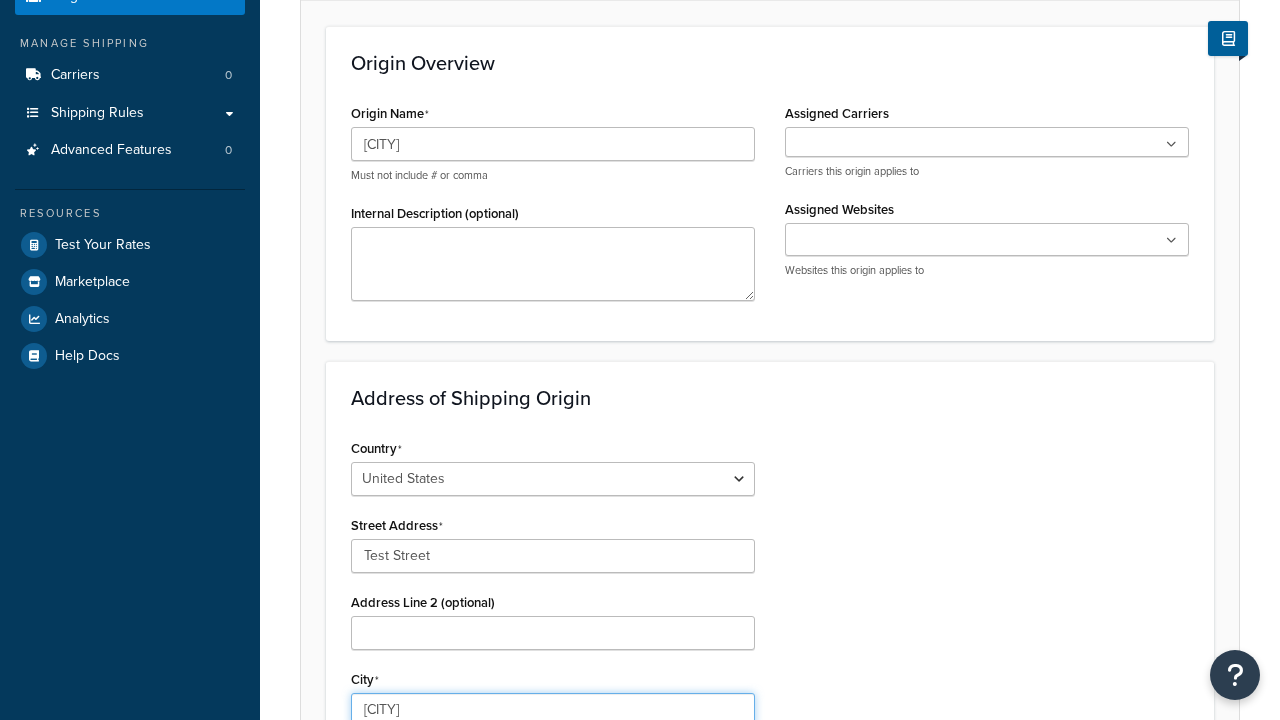 select on "43" 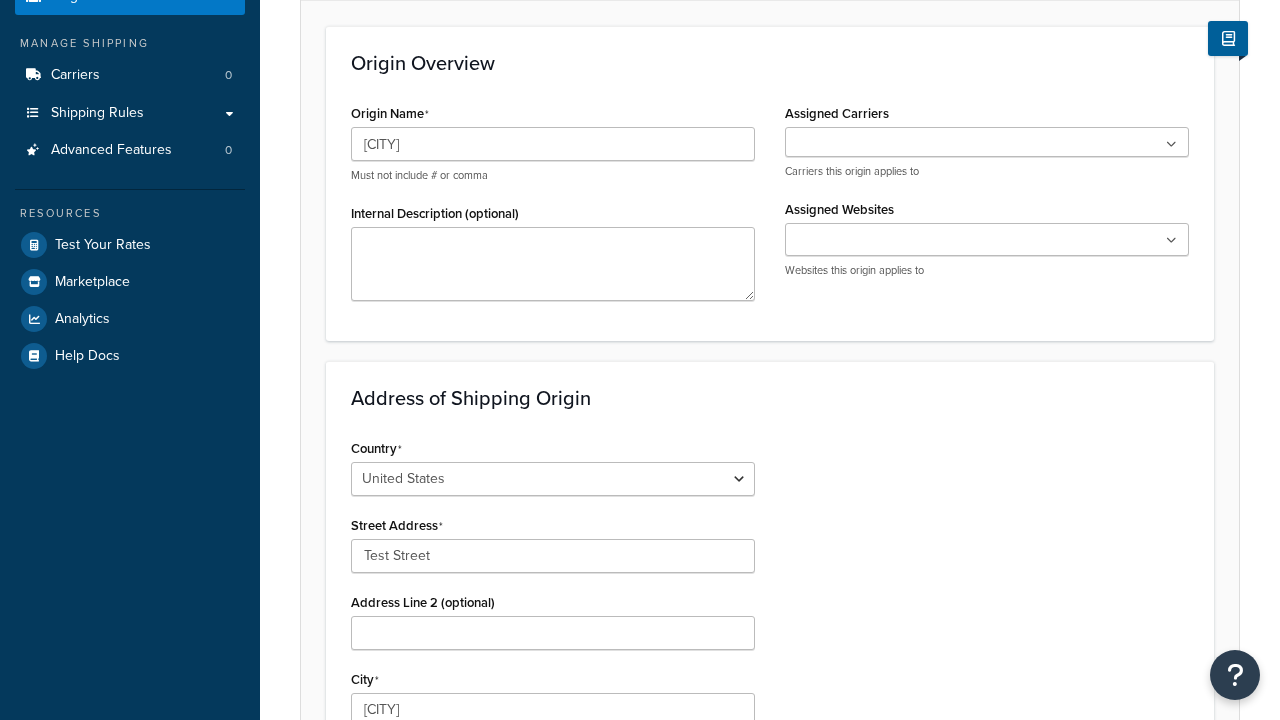 type on "78664" 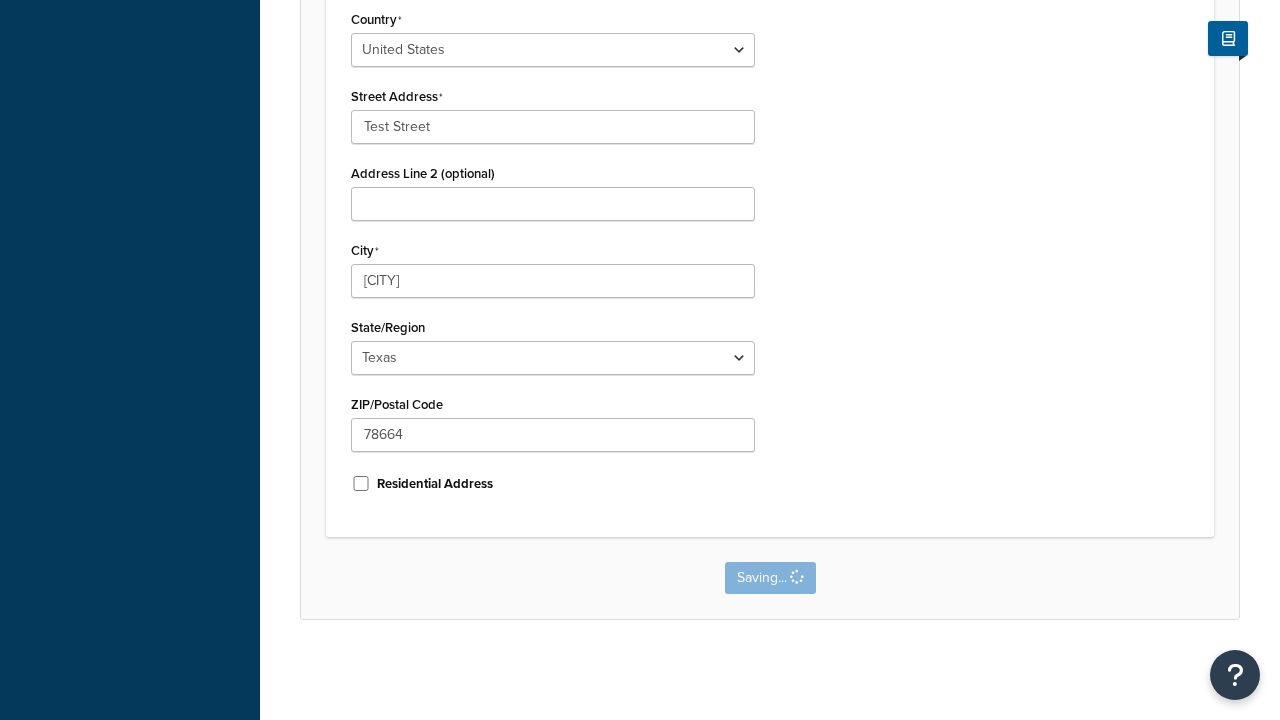 scroll, scrollTop: 0, scrollLeft: 0, axis: both 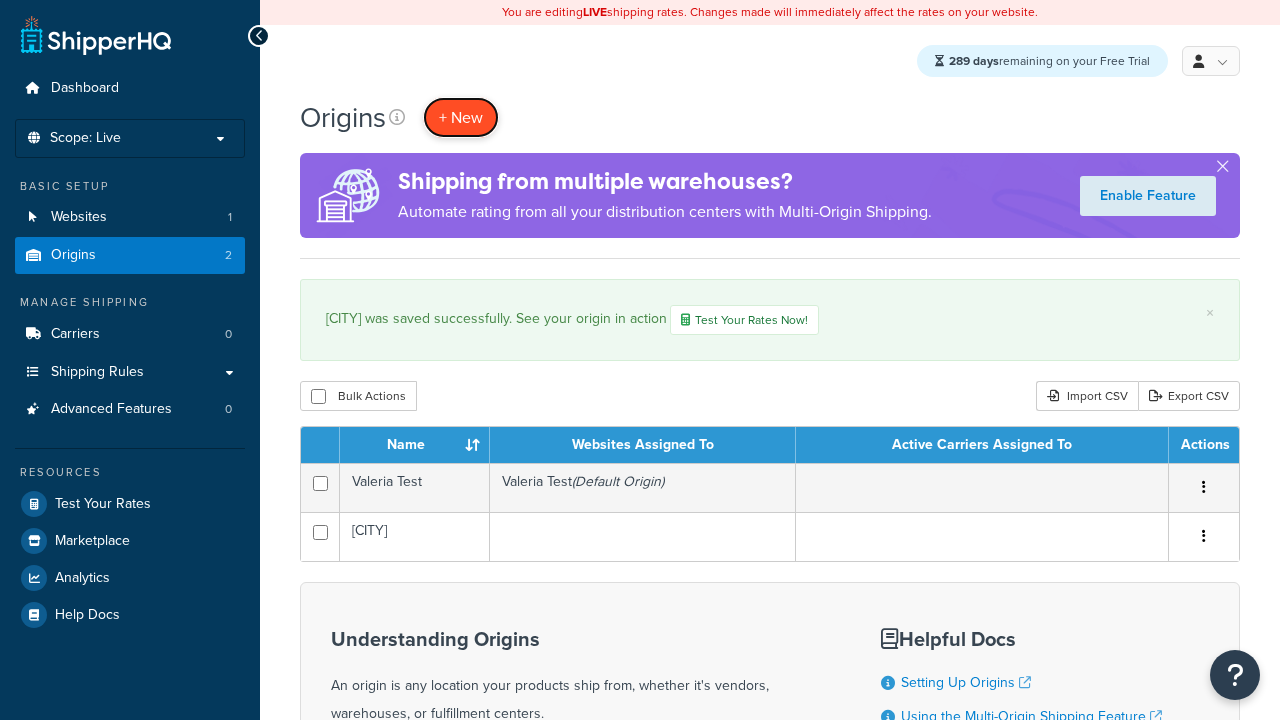 click on "+ New" at bounding box center (461, 117) 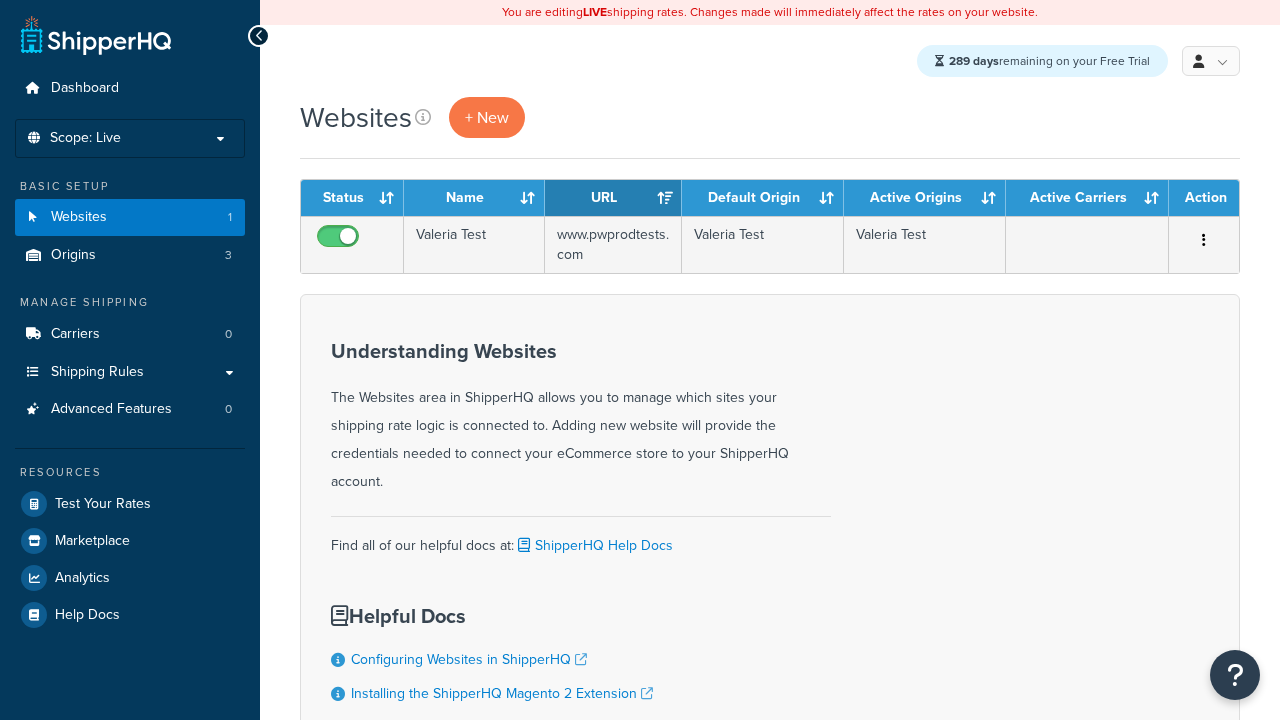 scroll, scrollTop: 0, scrollLeft: 0, axis: both 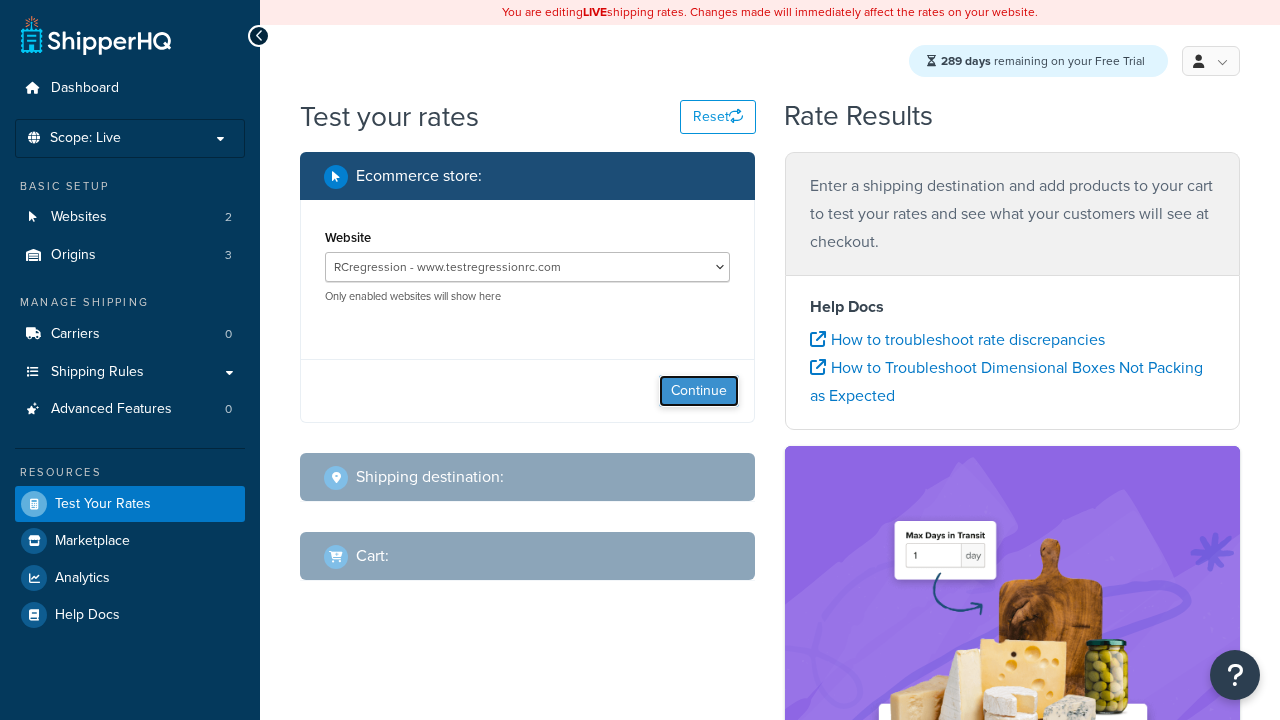 click on "Continue" at bounding box center (699, 391) 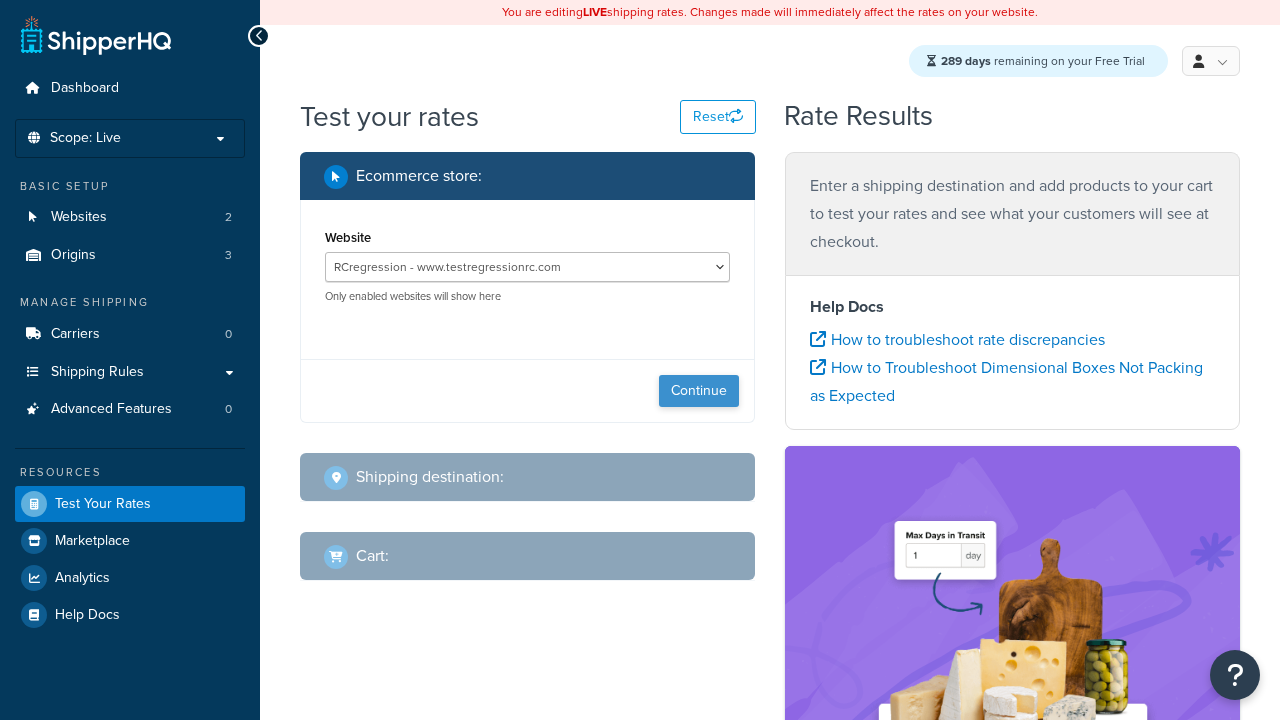 select on "TX" 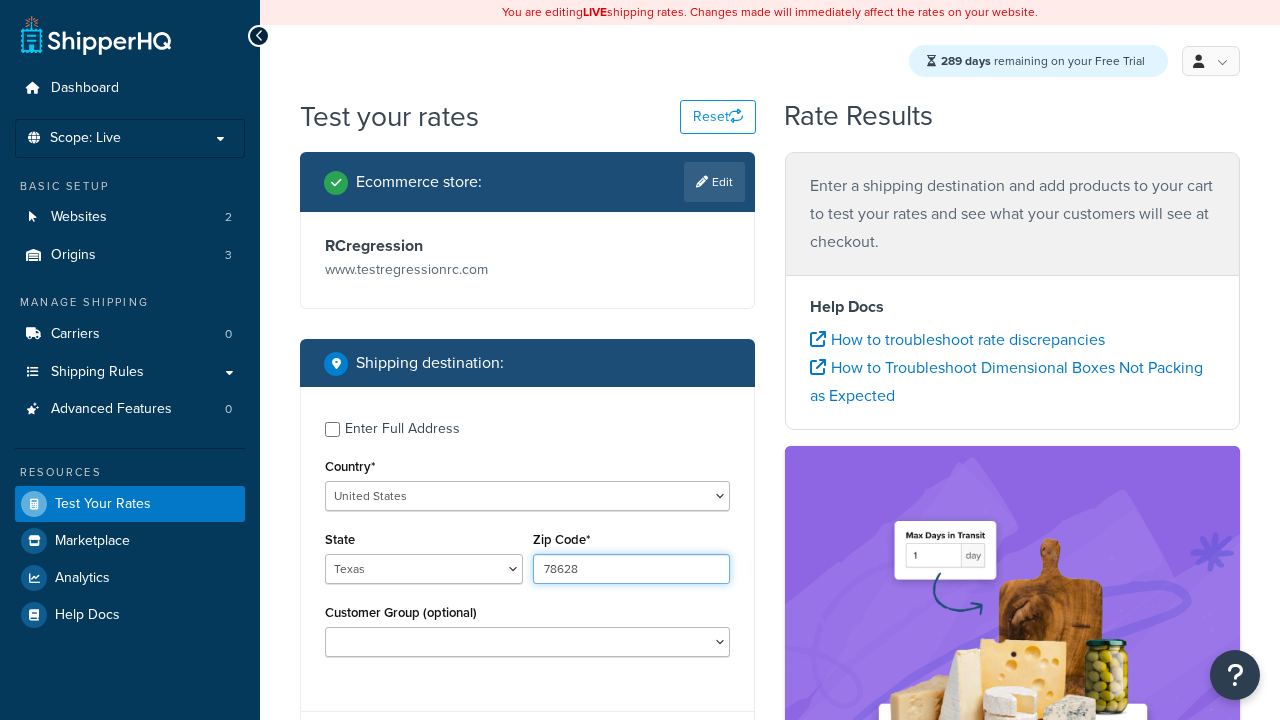 type on "78628" 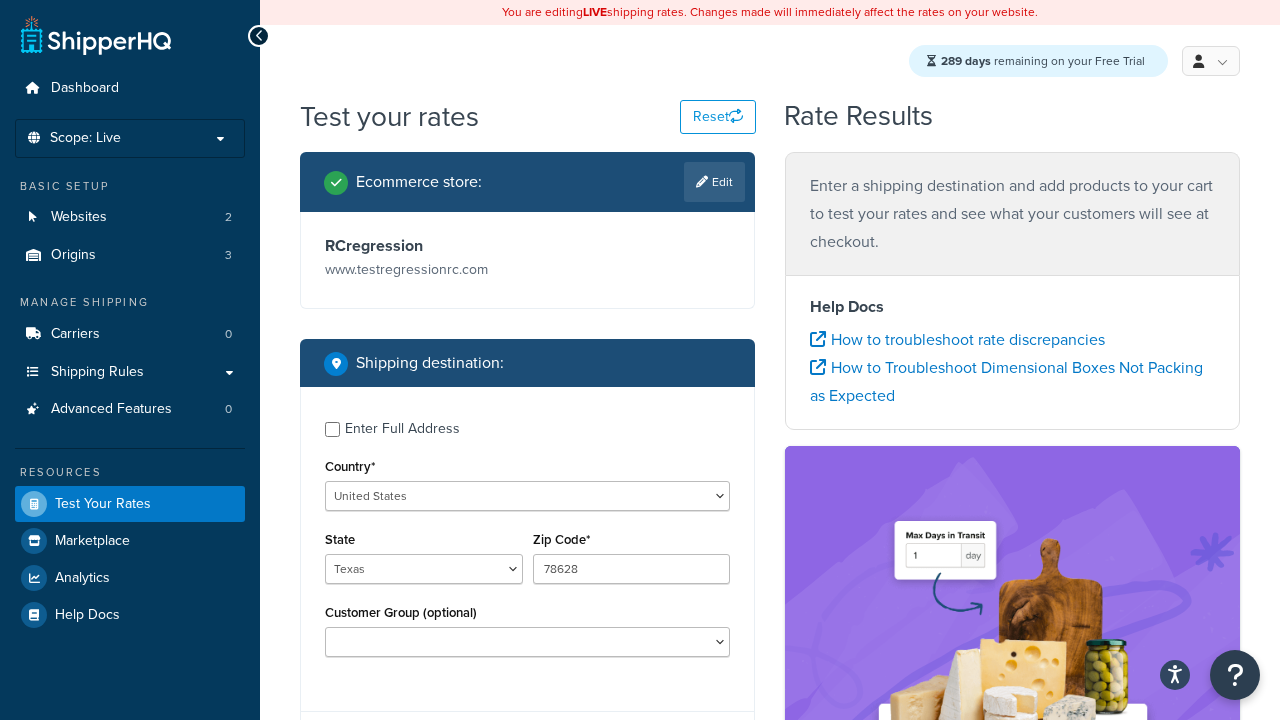 click on "Continue" at bounding box center (699, 743) 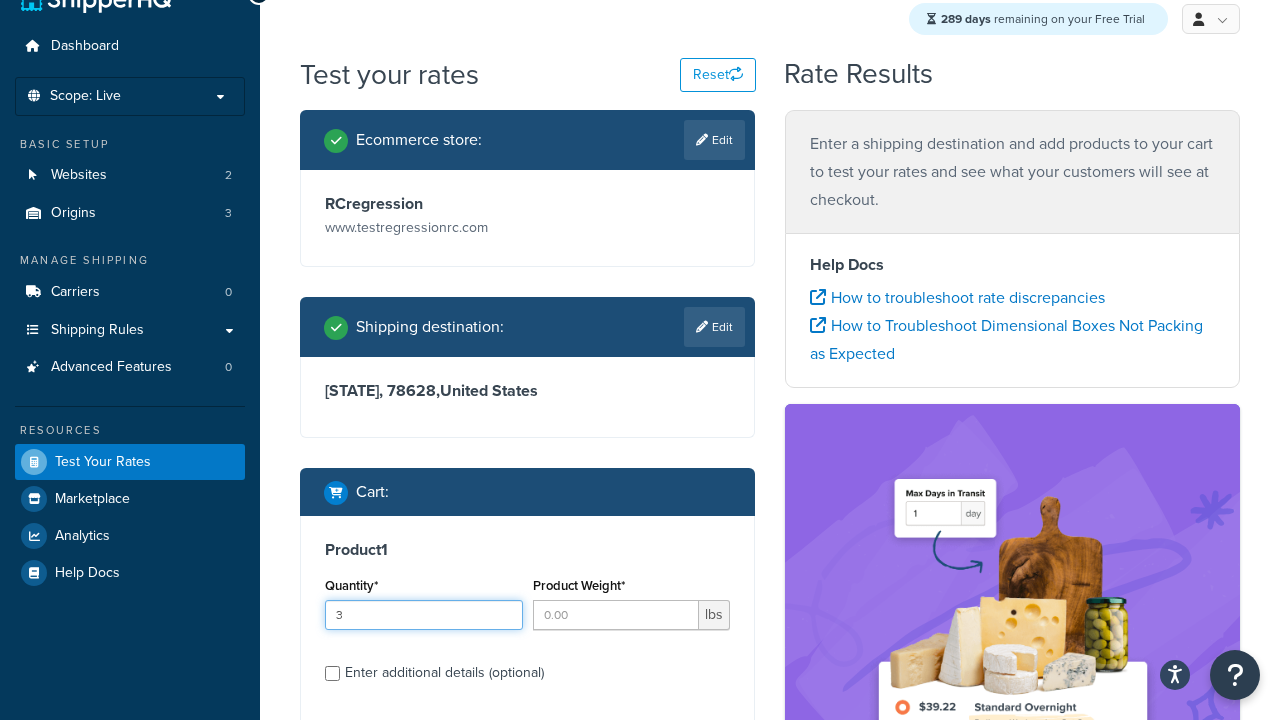 type on "3" 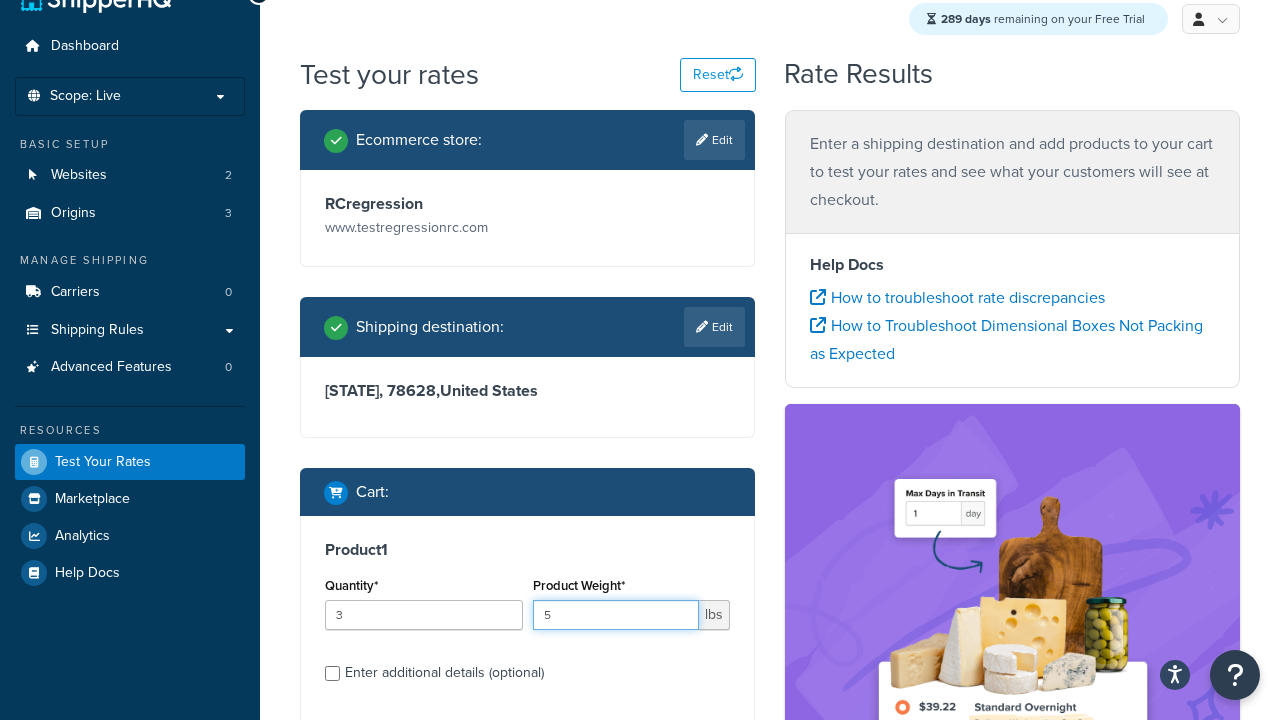 scroll, scrollTop: 90, scrollLeft: 0, axis: vertical 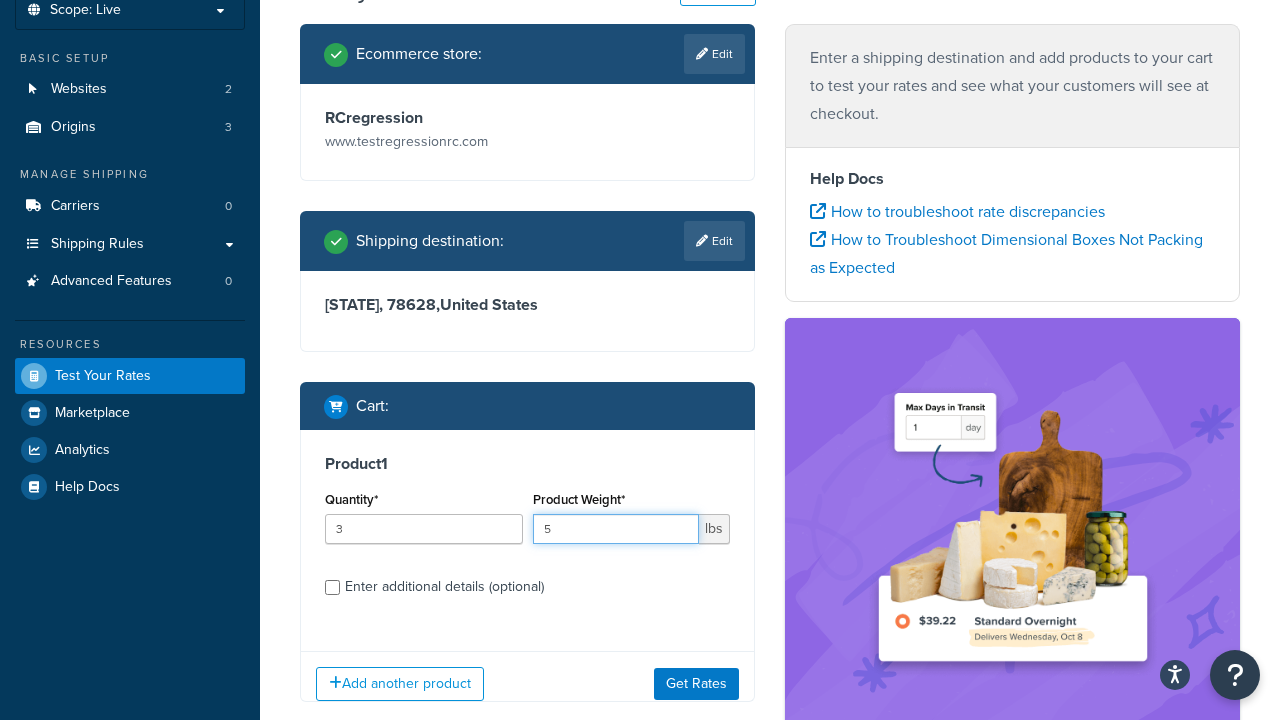 type on "5" 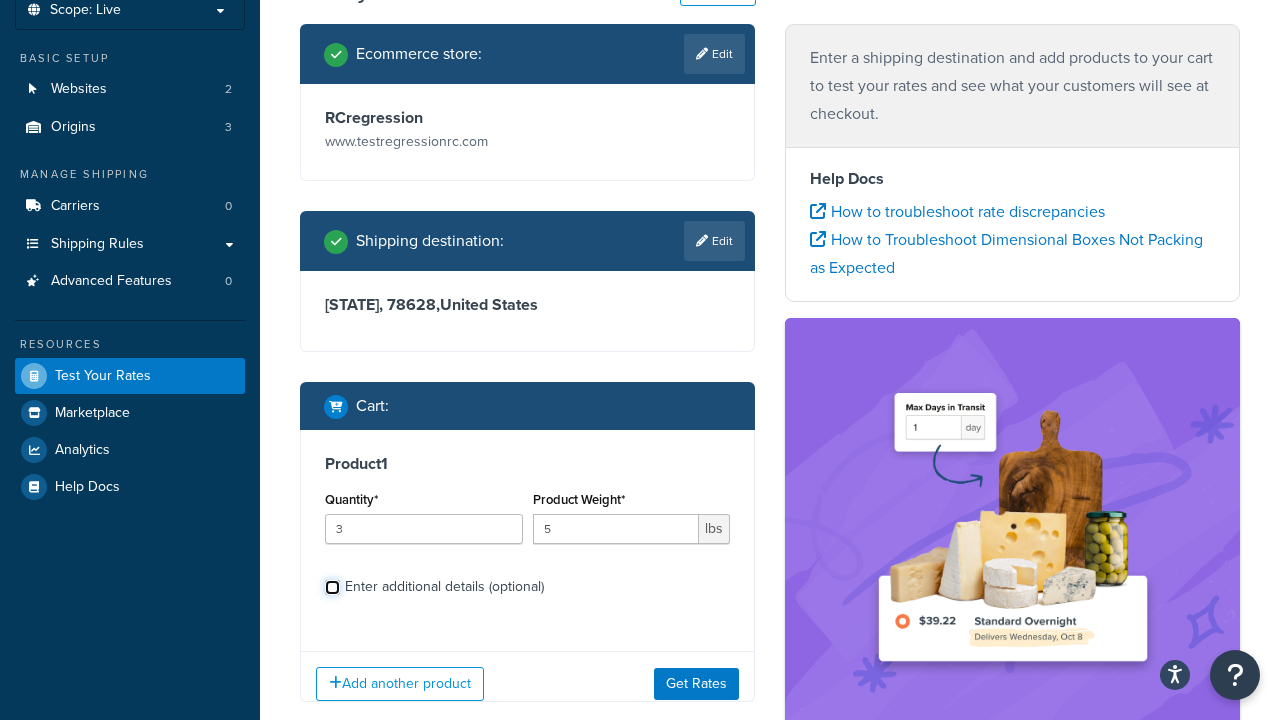 click on "Enter additional details (optional)" at bounding box center [332, 587] 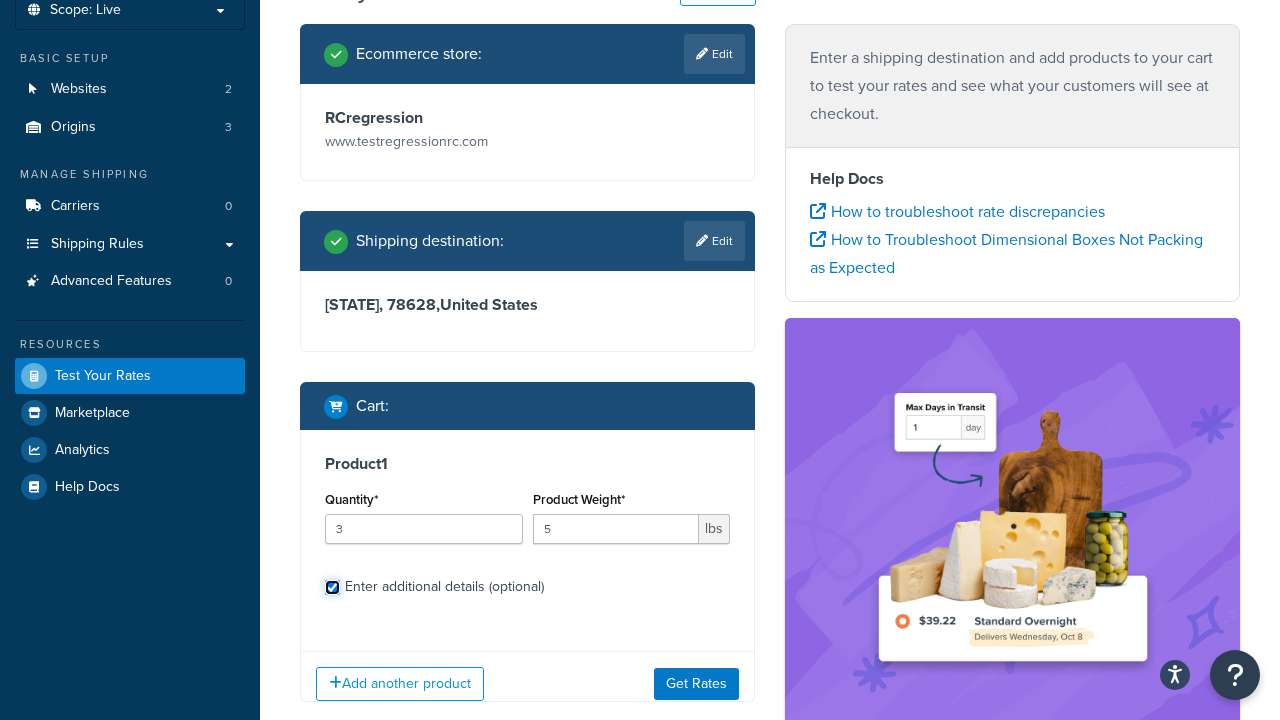 checkbox on "true" 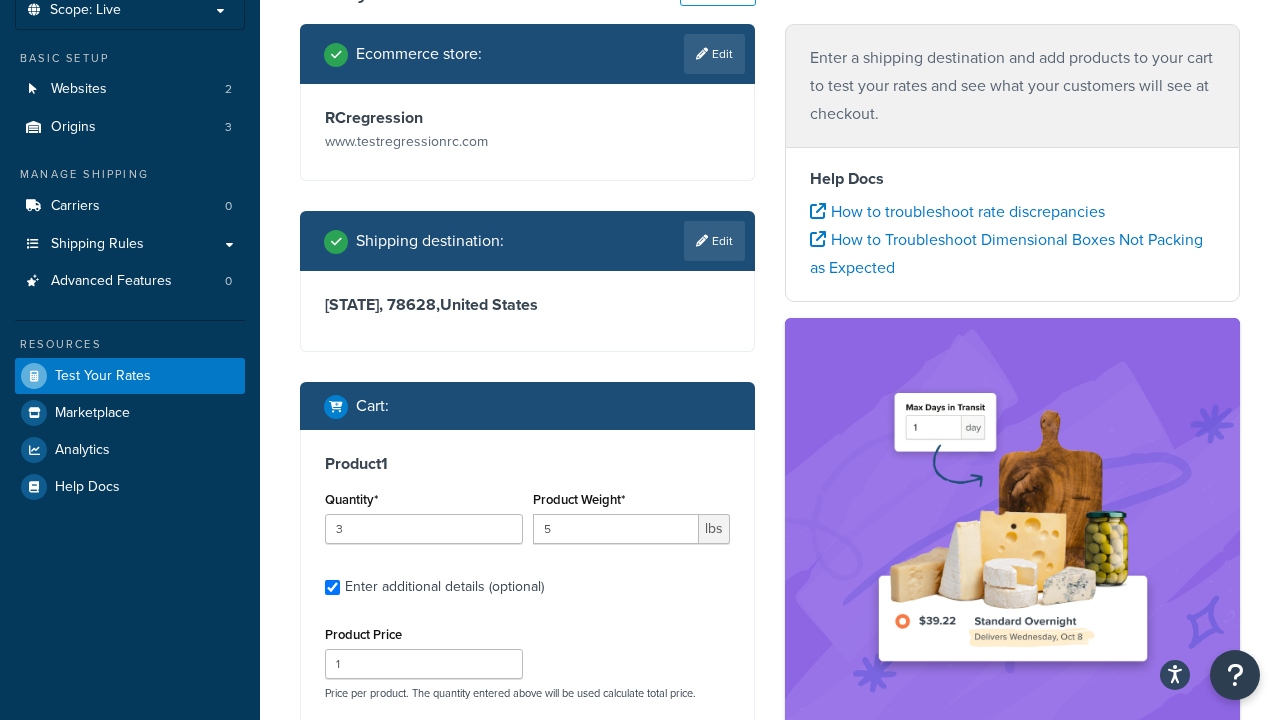 scroll, scrollTop: 392, scrollLeft: 0, axis: vertical 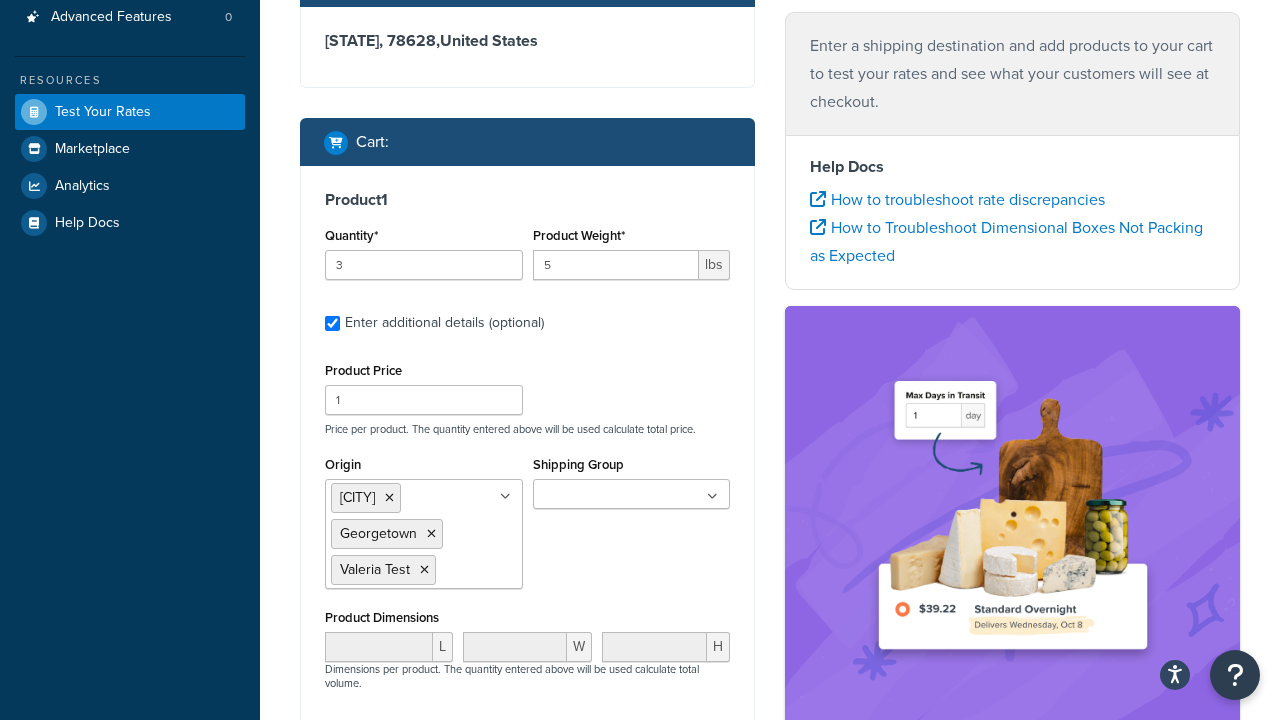 click on "Get Rates" at bounding box center [696, 1021] 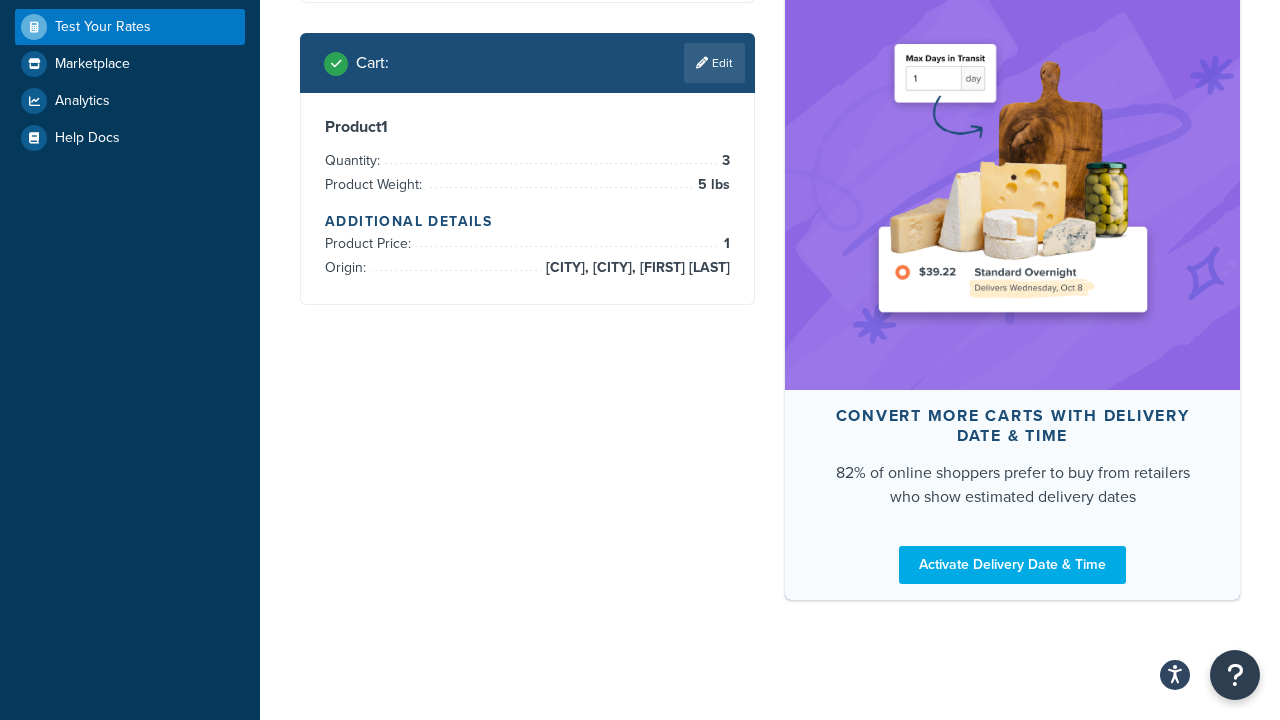scroll, scrollTop: 781, scrollLeft: 0, axis: vertical 